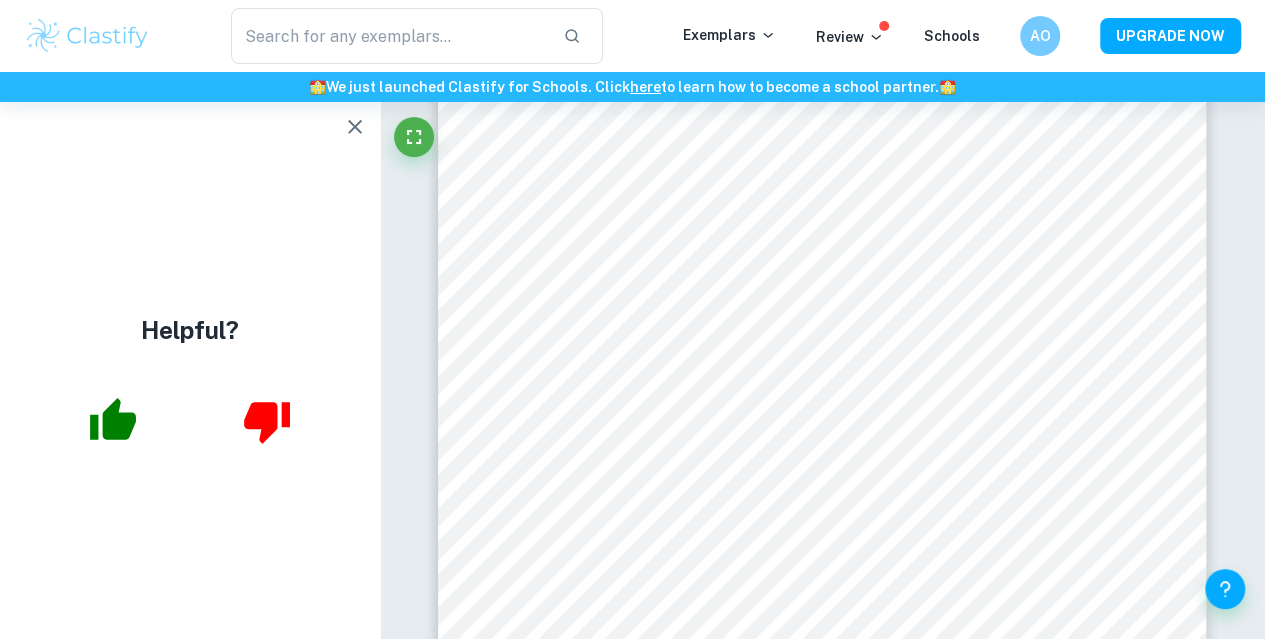 scroll, scrollTop: 6902, scrollLeft: 0, axis: vertical 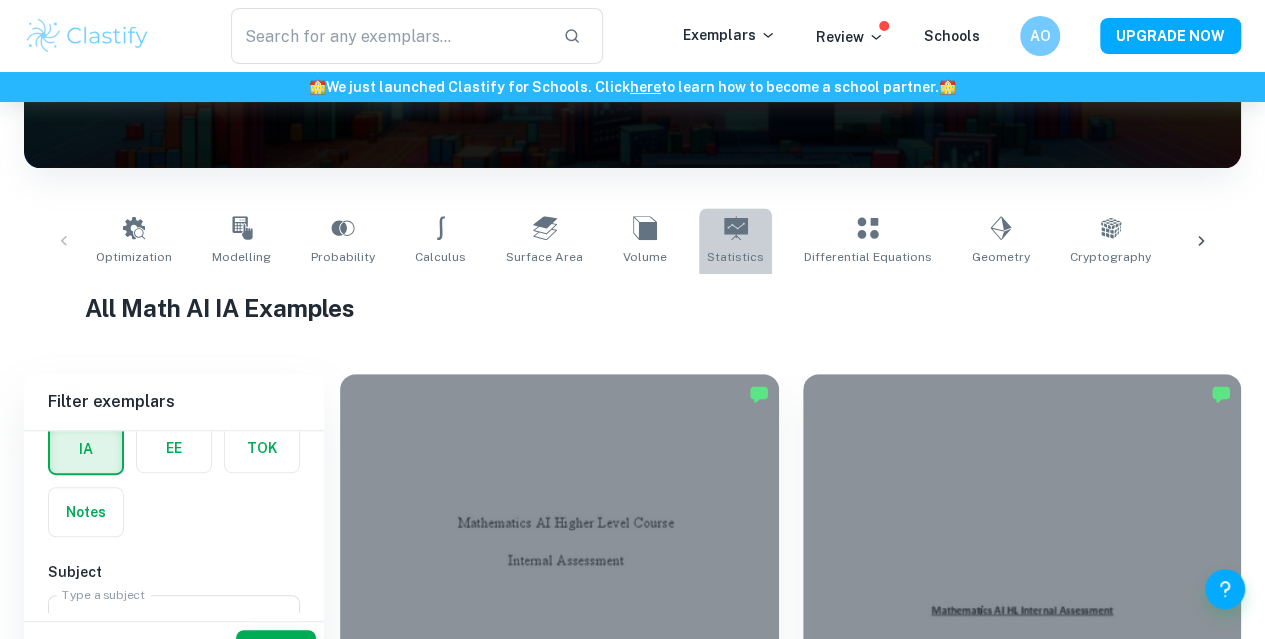 click 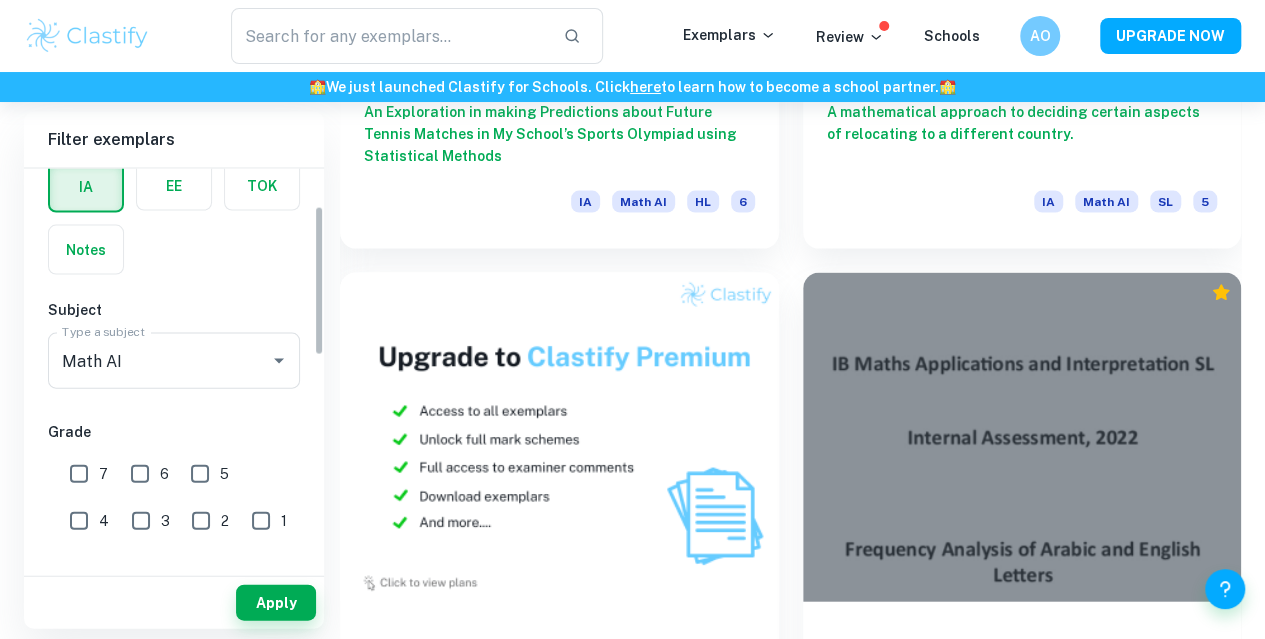scroll, scrollTop: 1900, scrollLeft: 0, axis: vertical 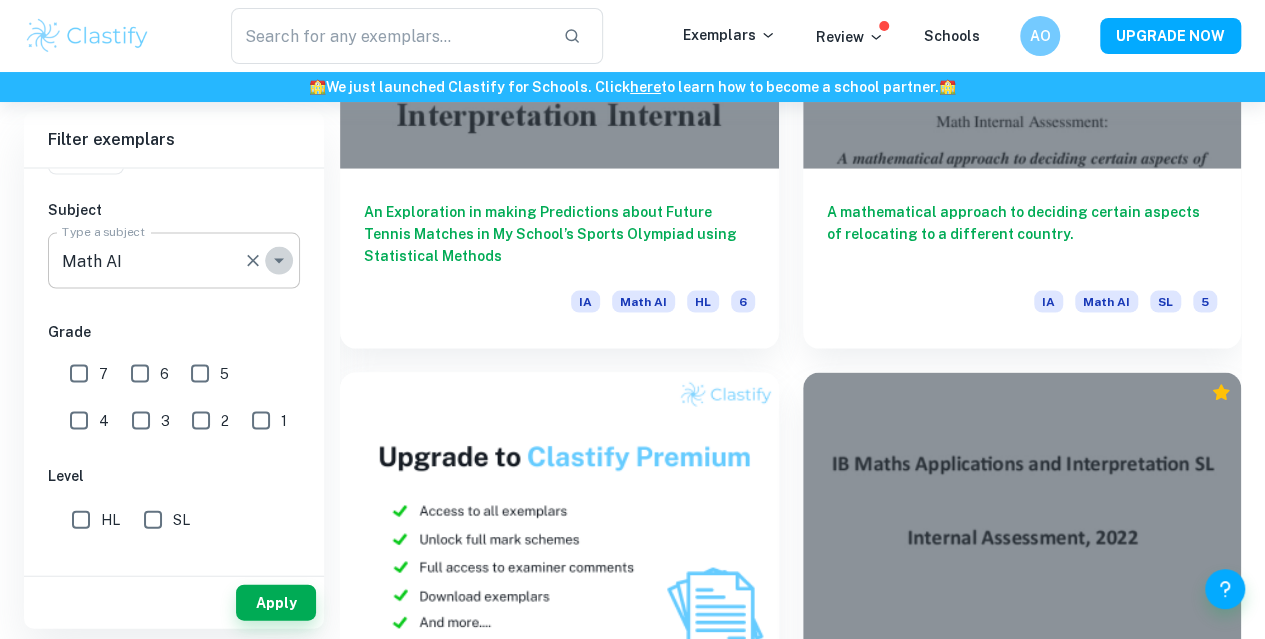 click at bounding box center (279, 261) 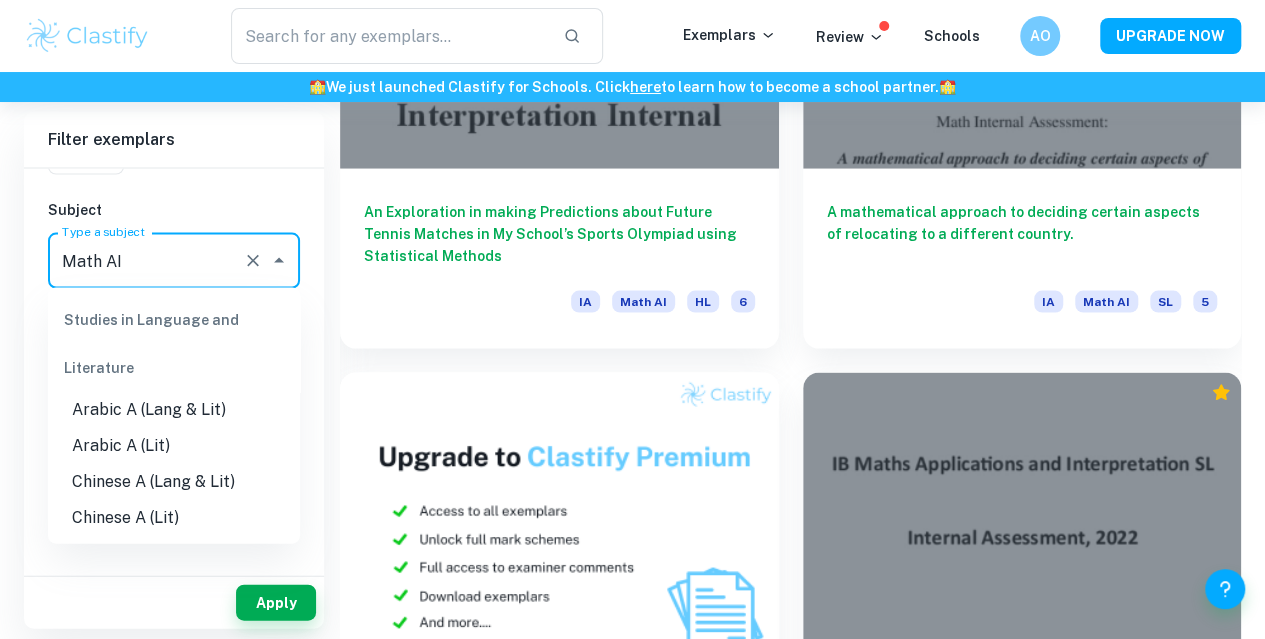 scroll, scrollTop: 2644, scrollLeft: 0, axis: vertical 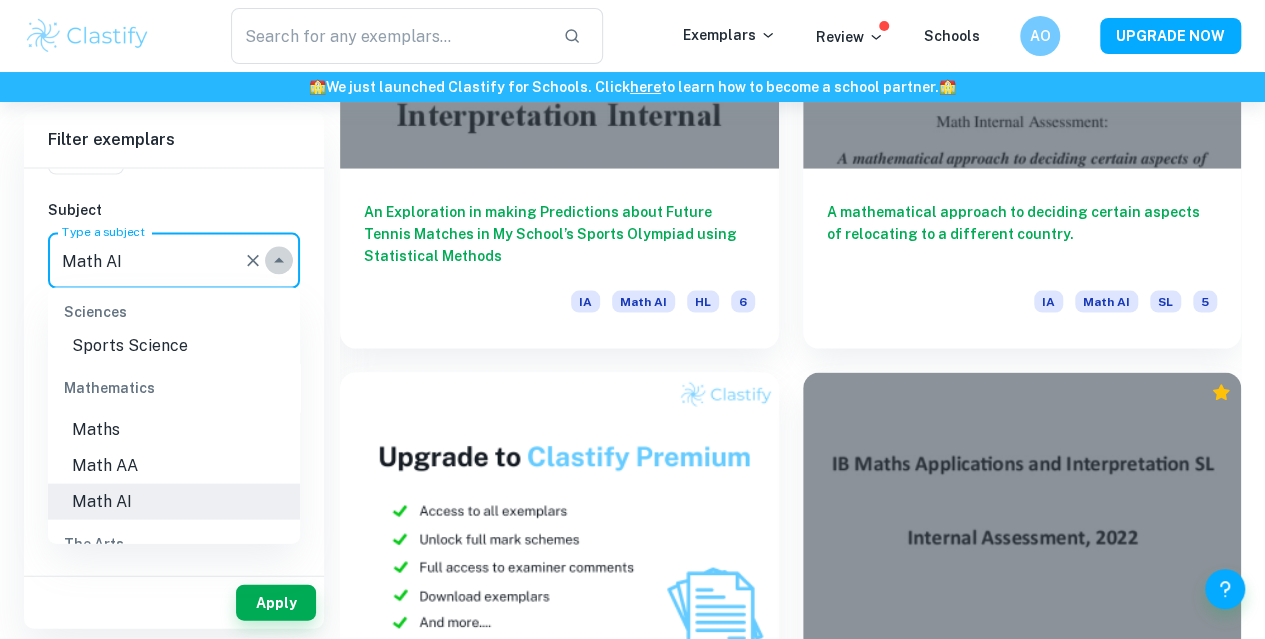 click 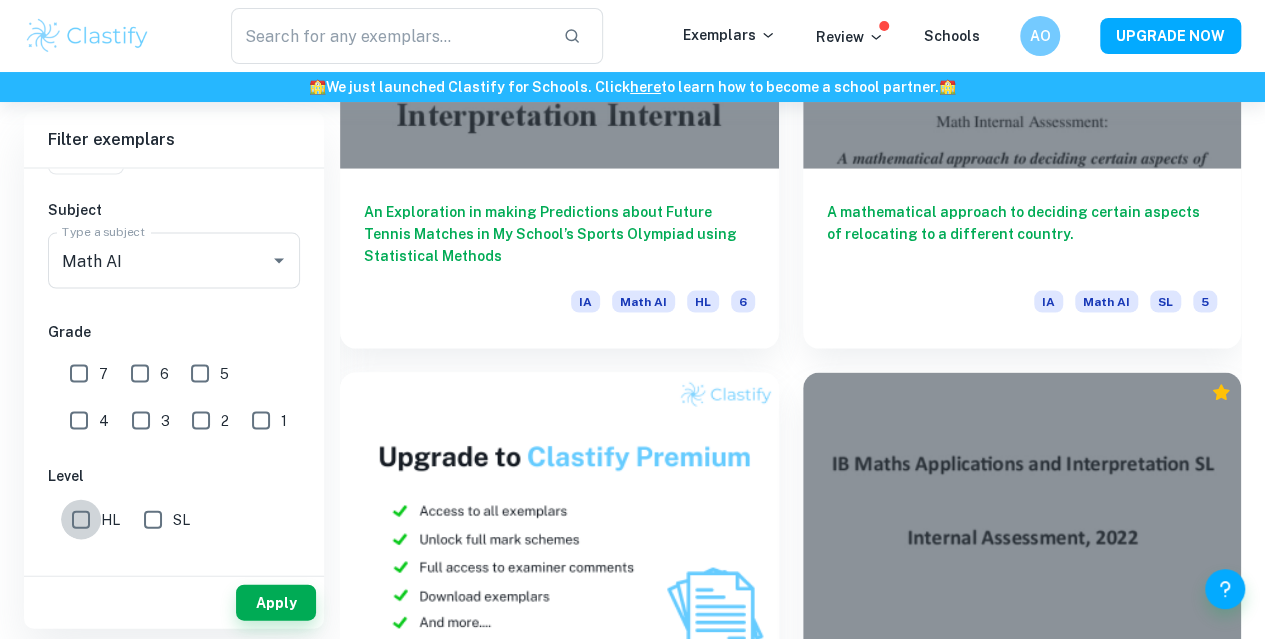 click on "HL" at bounding box center [81, 520] 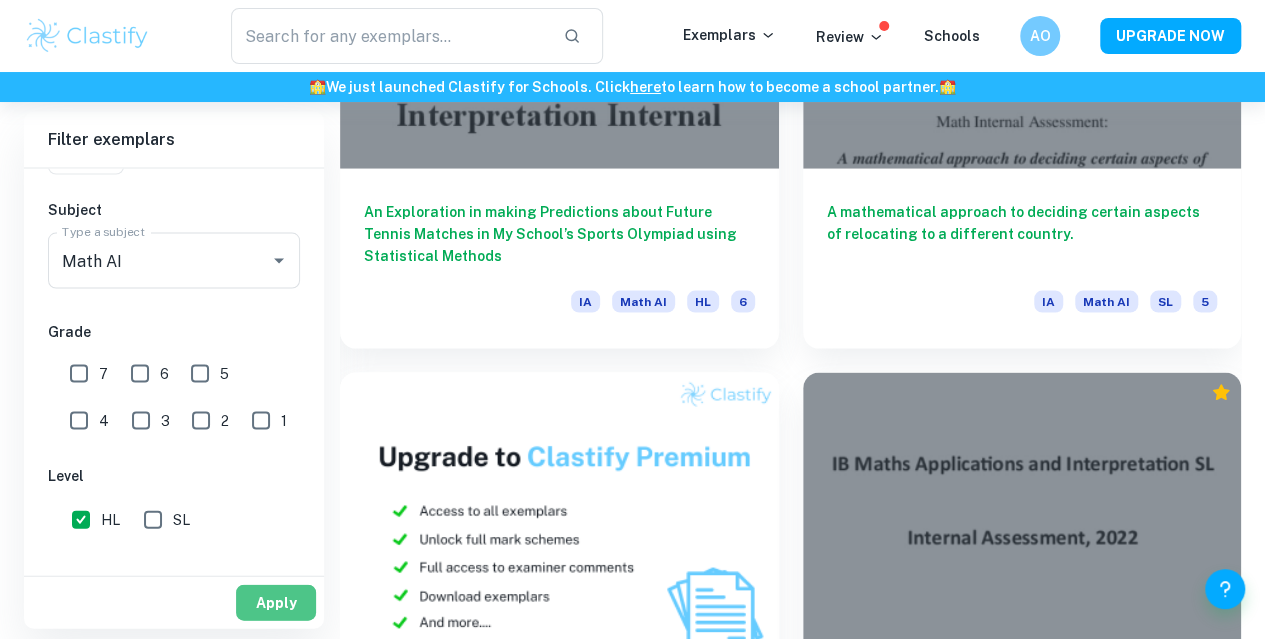 click on "Apply" at bounding box center (276, 603) 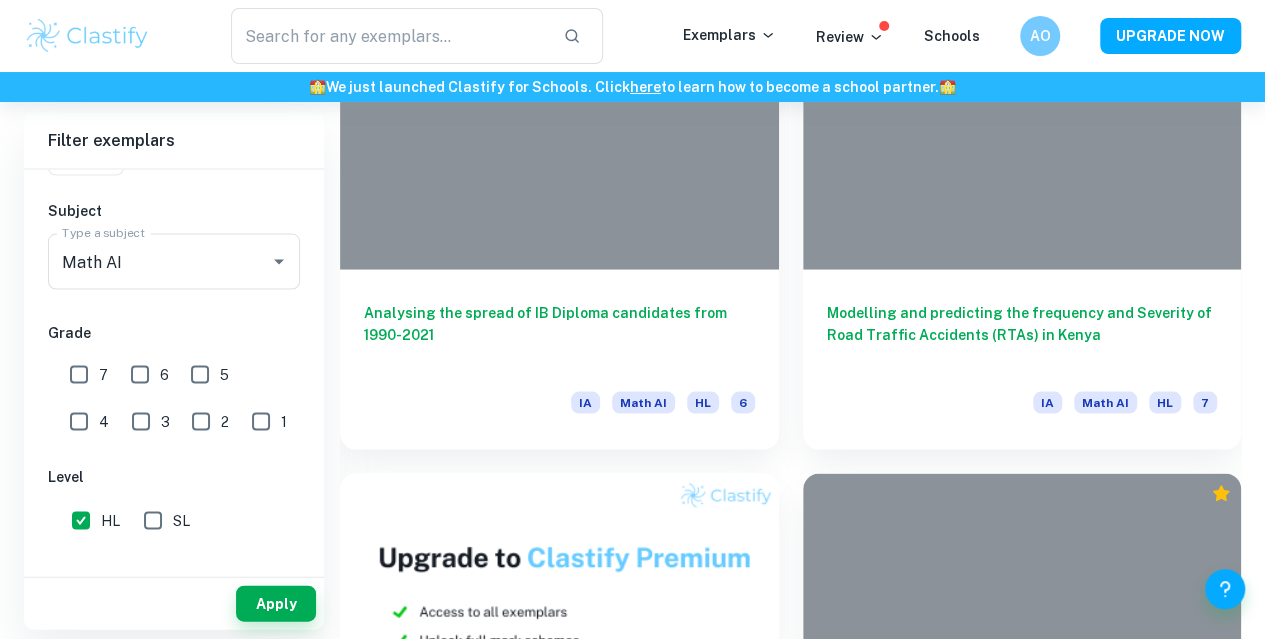 scroll, scrollTop: 1800, scrollLeft: 0, axis: vertical 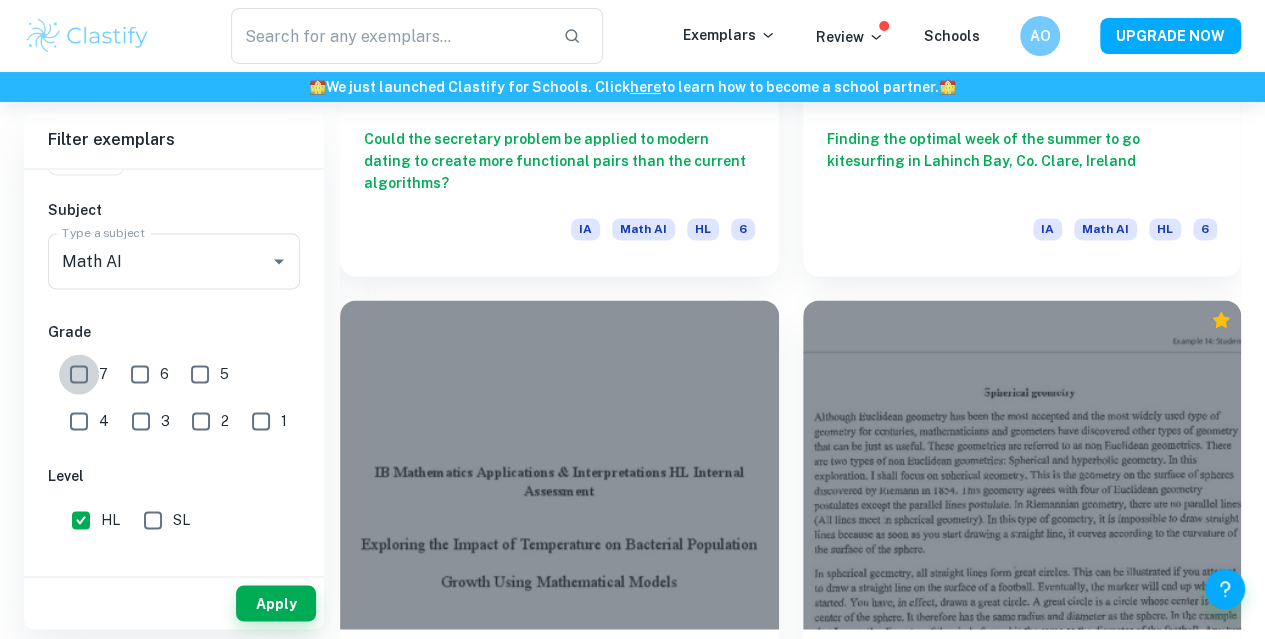 click on "7" at bounding box center (79, 374) 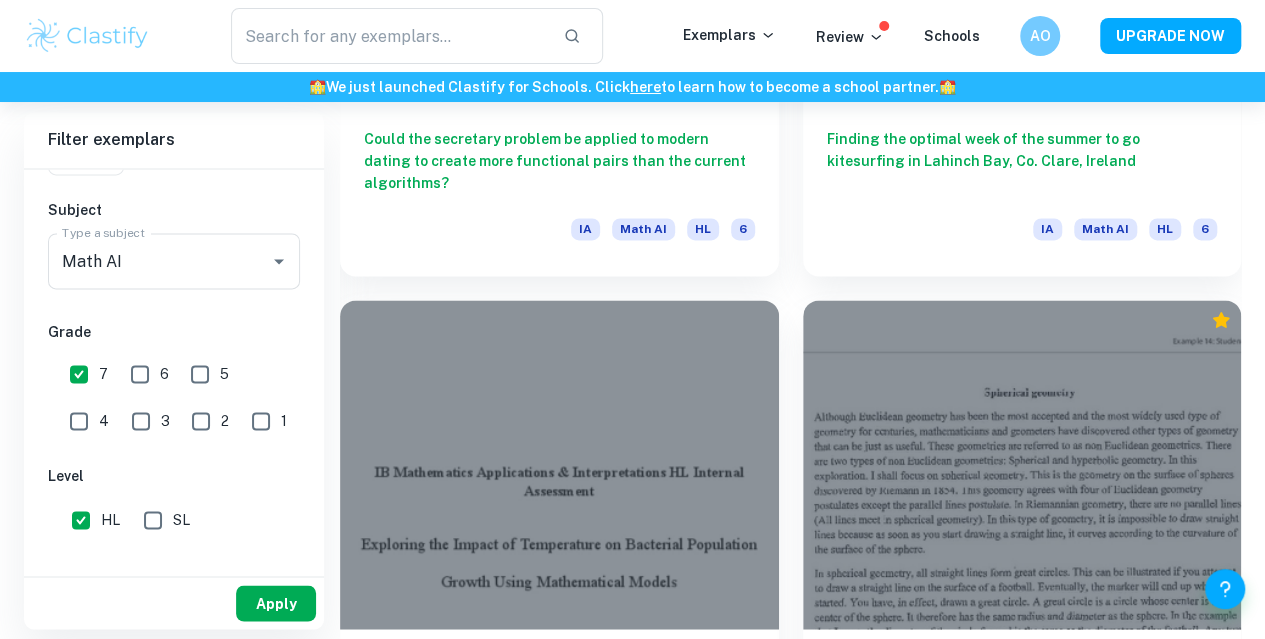 click on "Apply" at bounding box center [276, 603] 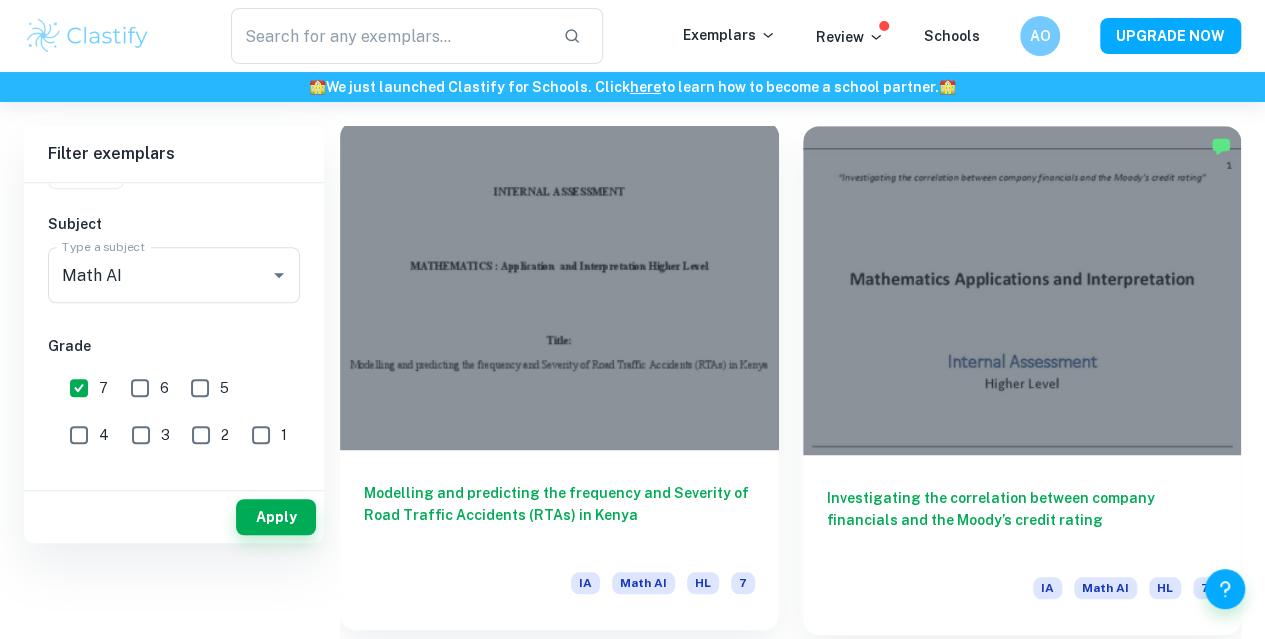 scroll, scrollTop: 462, scrollLeft: 0, axis: vertical 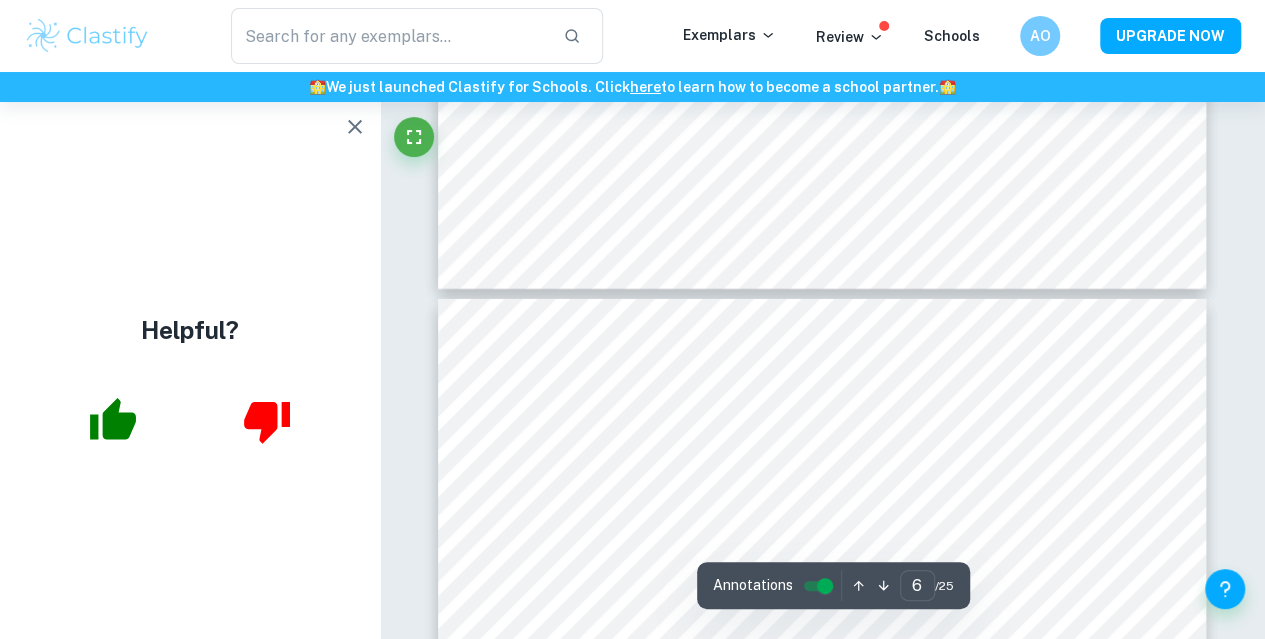 type on "7" 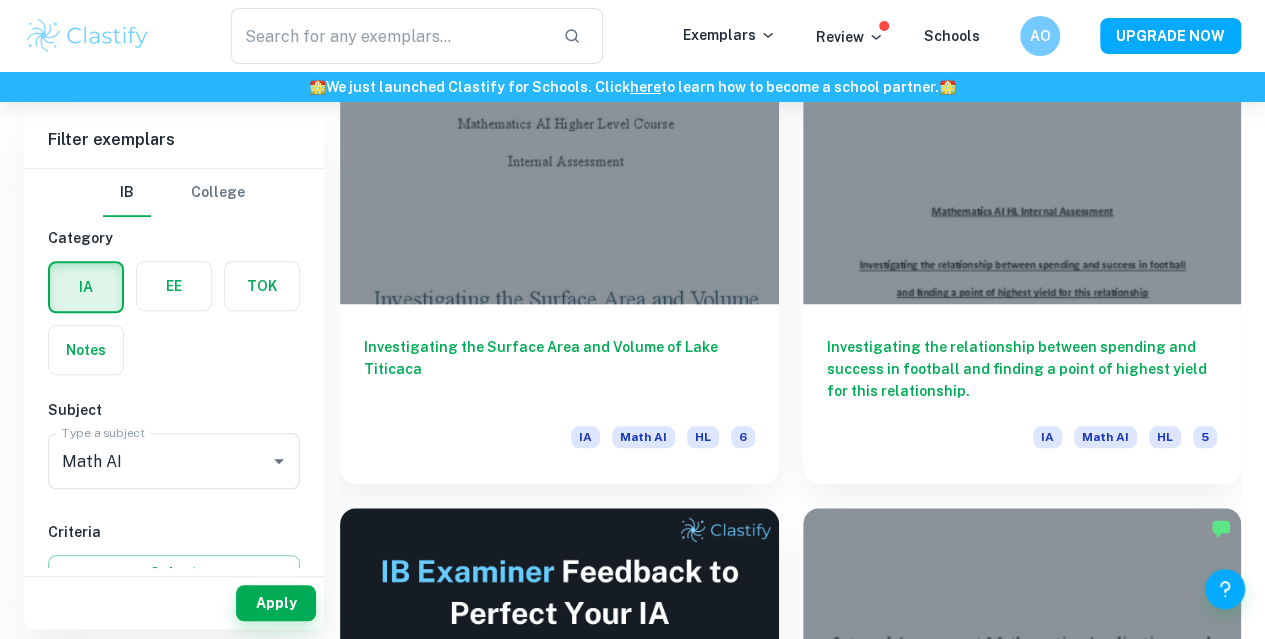 scroll, scrollTop: 700, scrollLeft: 0, axis: vertical 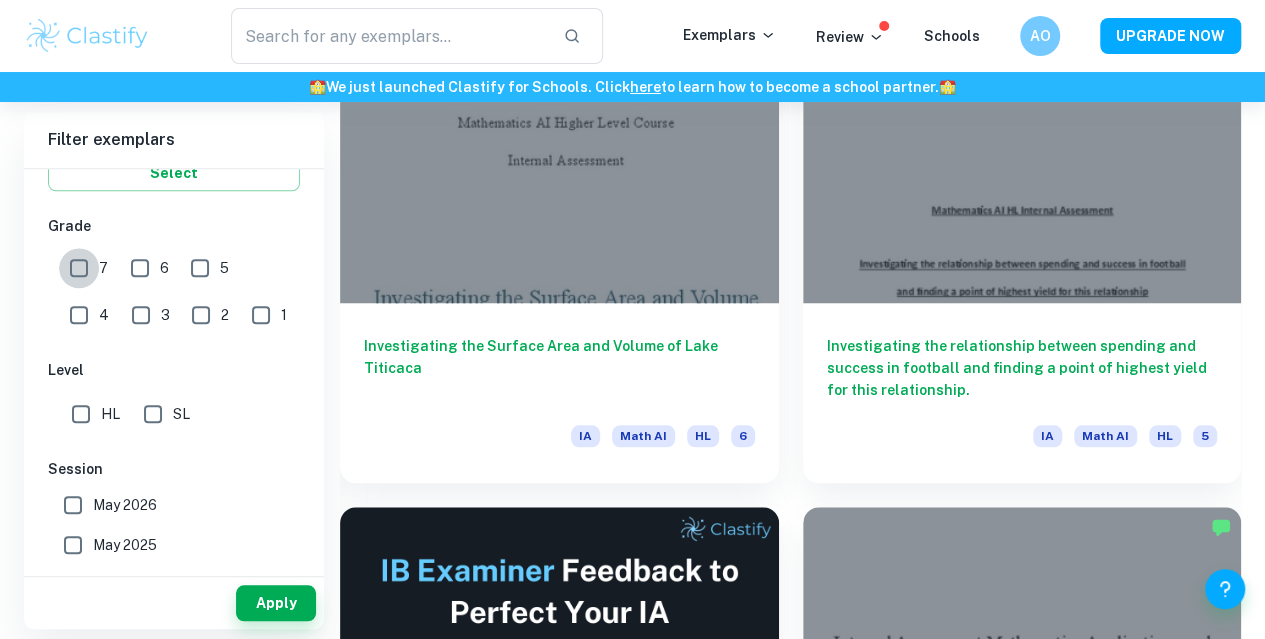 click on "7" at bounding box center [79, 268] 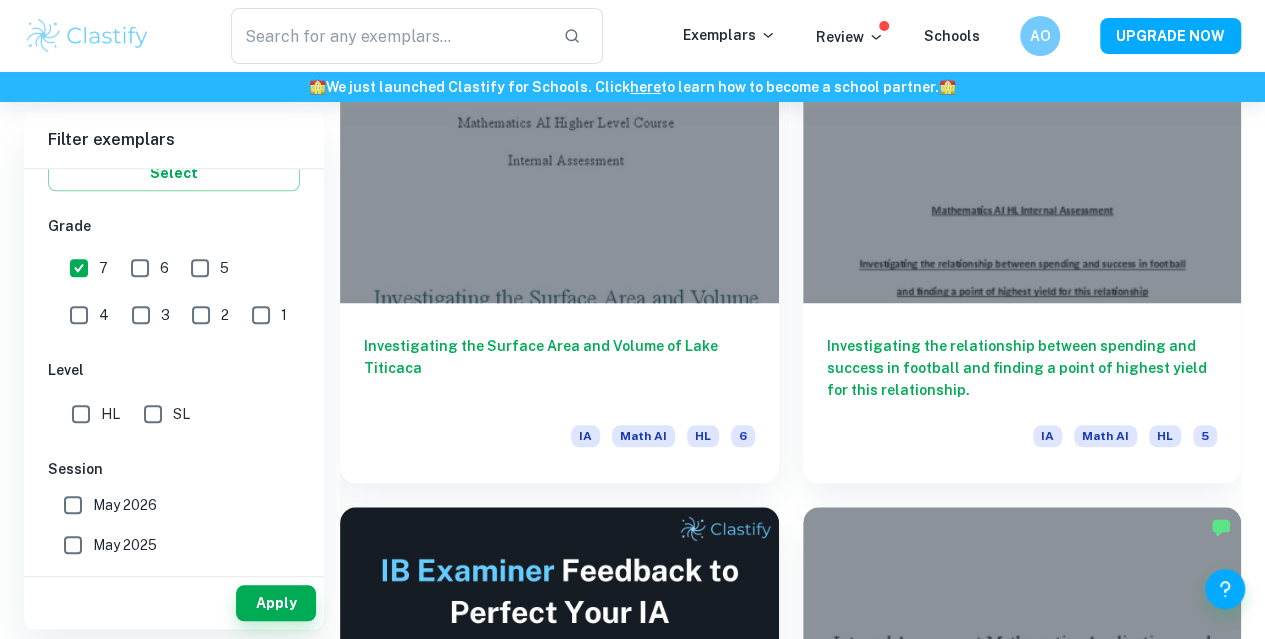 click on "HL" at bounding box center (81, 414) 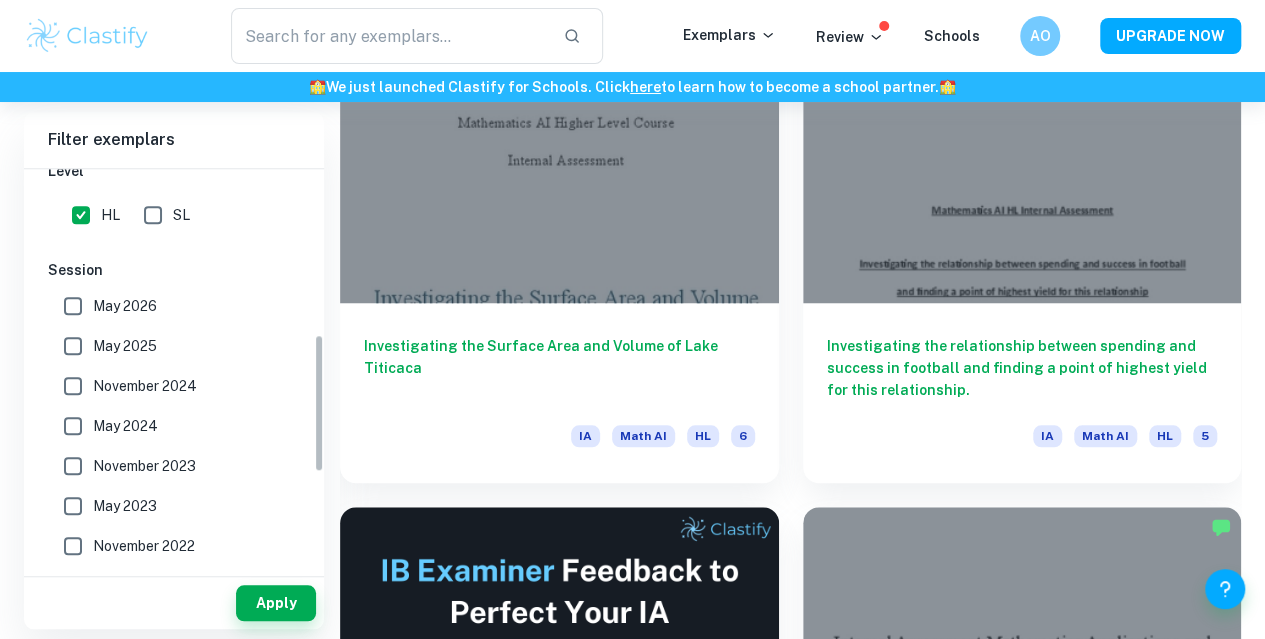 scroll, scrollTop: 600, scrollLeft: 0, axis: vertical 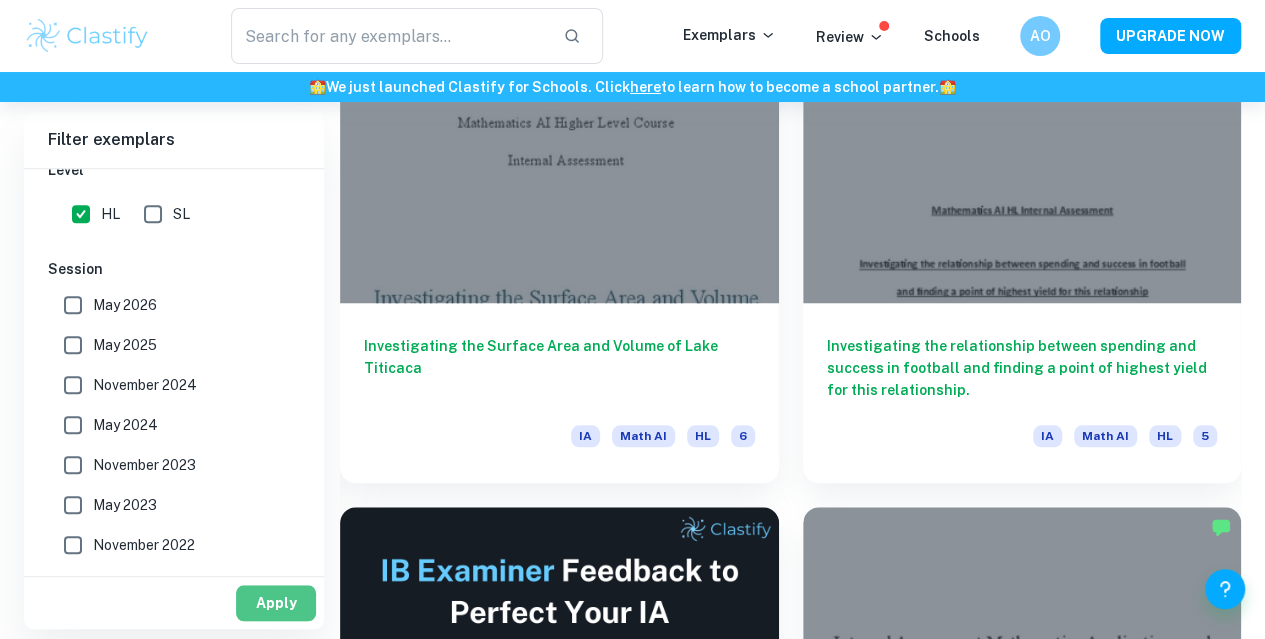 click on "Apply" at bounding box center [276, 603] 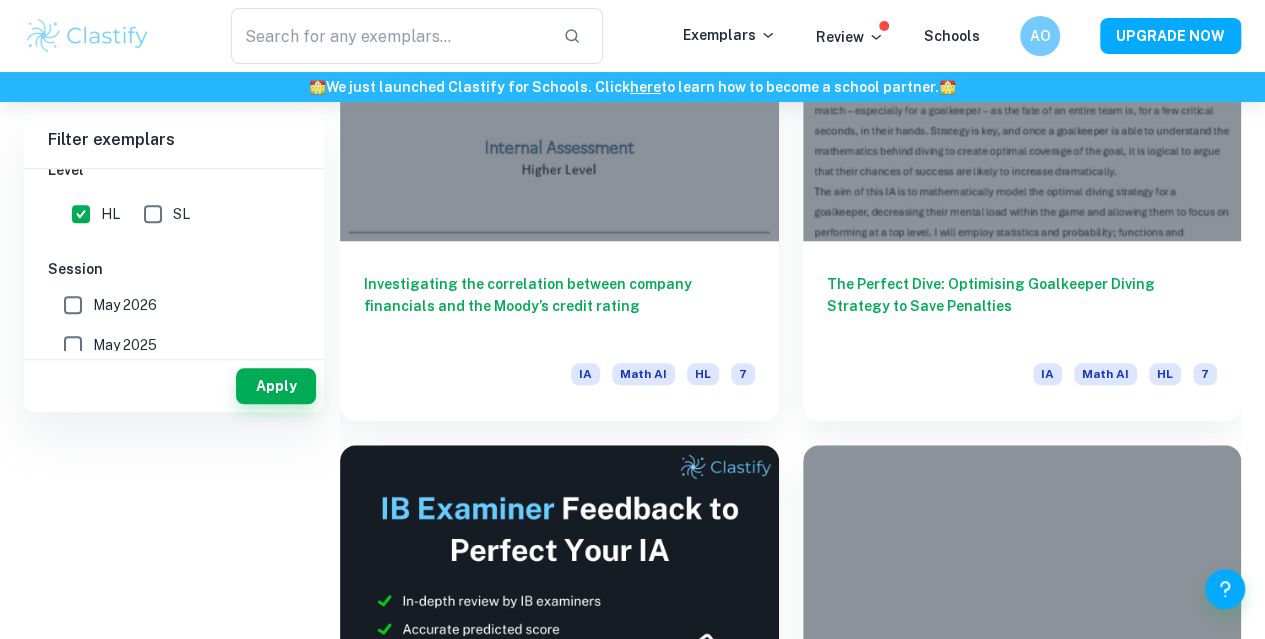 scroll, scrollTop: 0, scrollLeft: 0, axis: both 